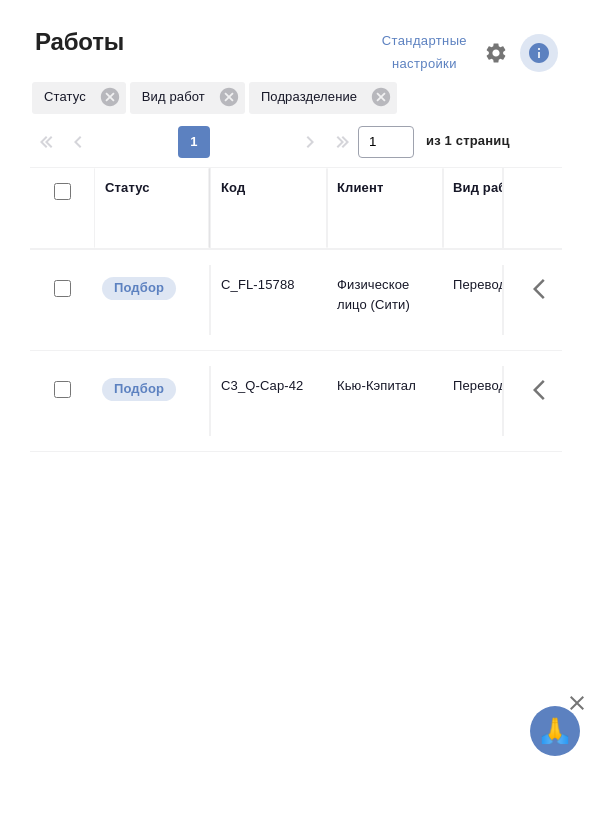 scroll, scrollTop: 0, scrollLeft: 0, axis: both 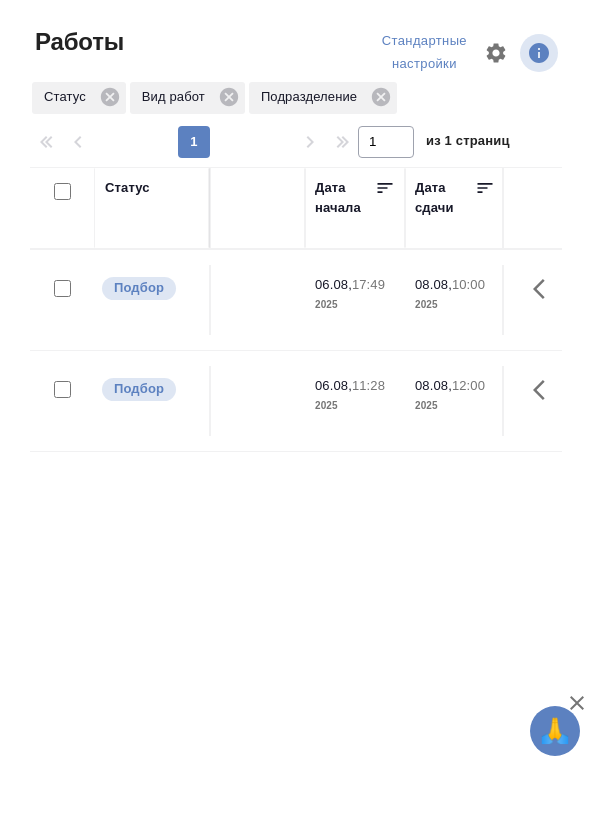 click on "2025" at bounding box center (455, 406) 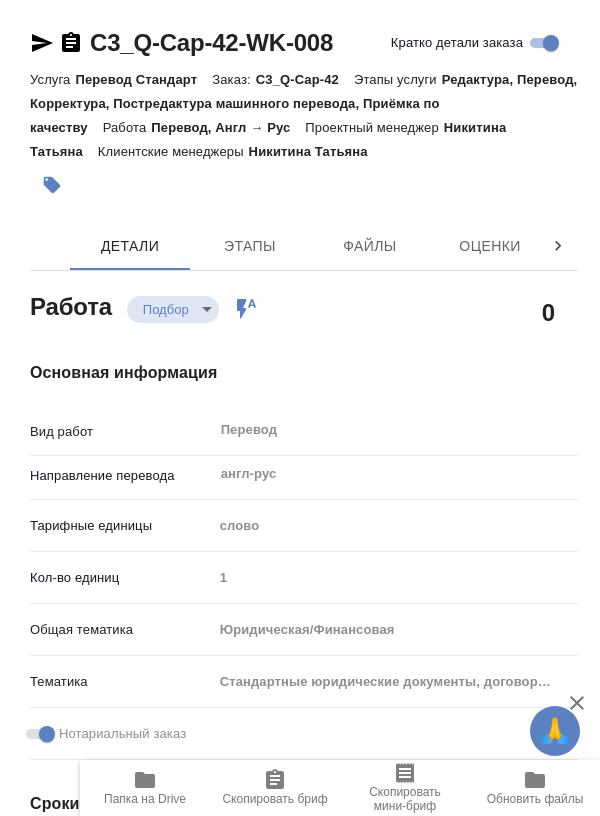 scroll, scrollTop: 0, scrollLeft: 0, axis: both 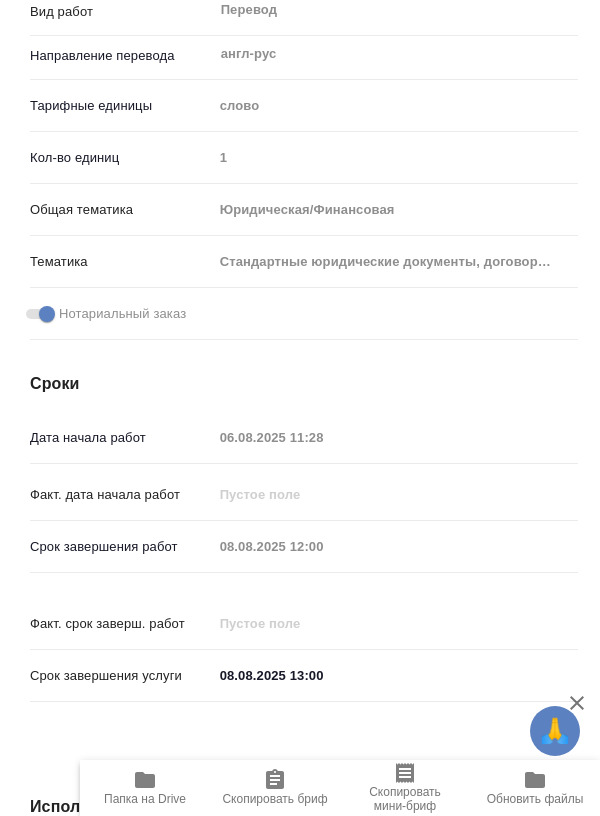type on "x" 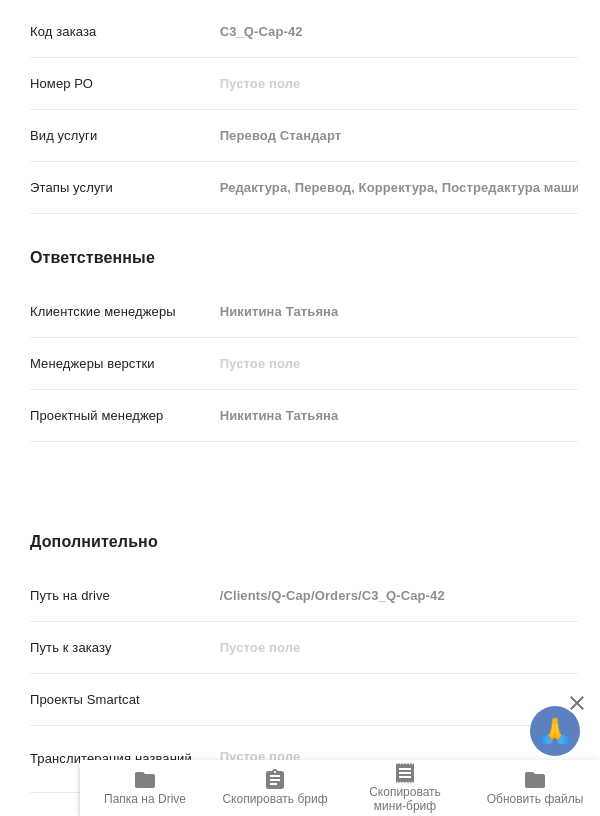 scroll, scrollTop: 1967, scrollLeft: 0, axis: vertical 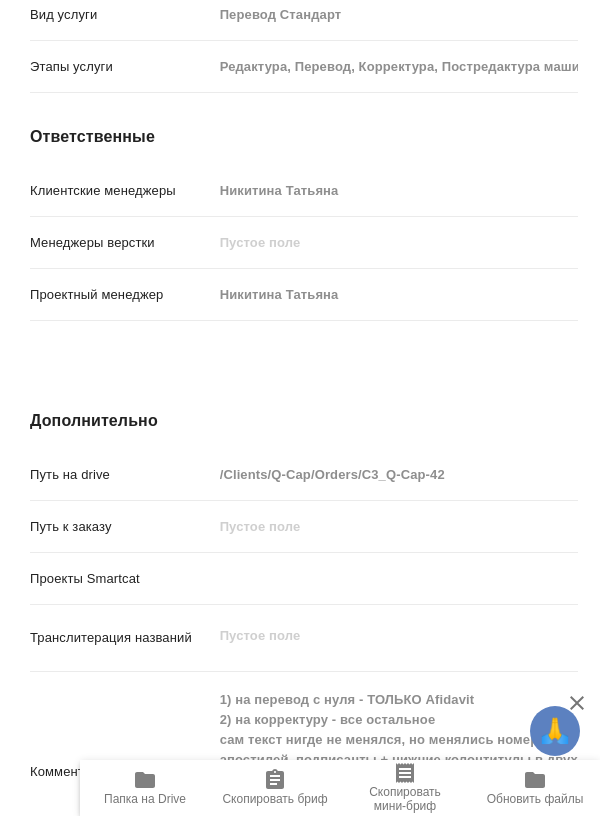 type on "x" 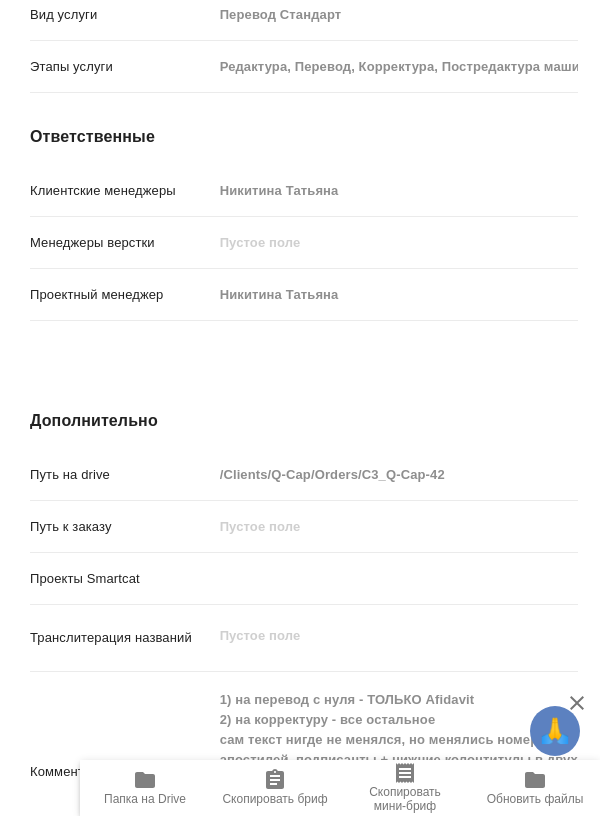 scroll, scrollTop: 96, scrollLeft: 0, axis: vertical 